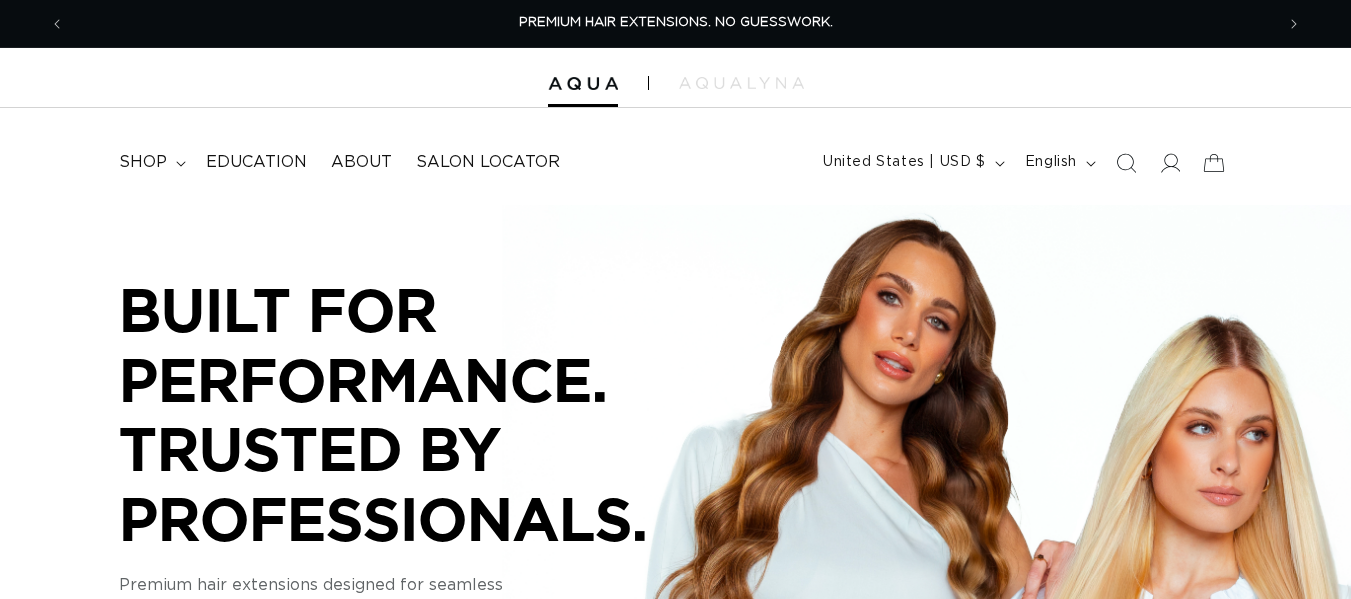 scroll, scrollTop: 0, scrollLeft: 0, axis: both 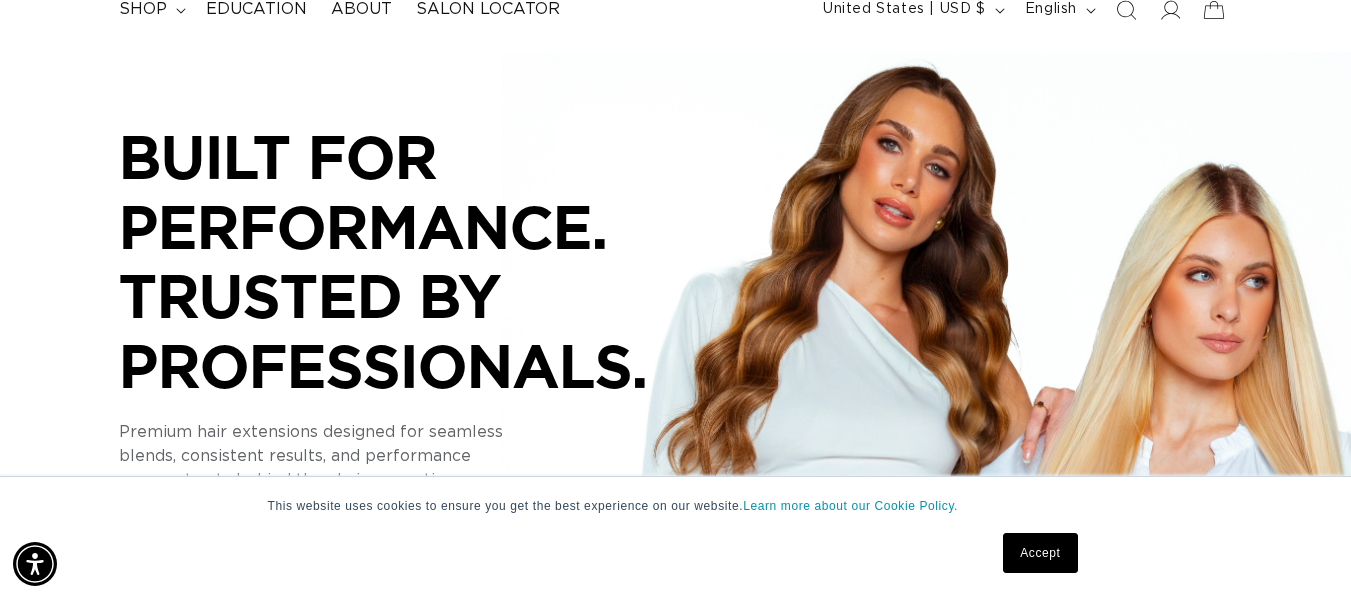 click on "Accept" at bounding box center (1040, 553) 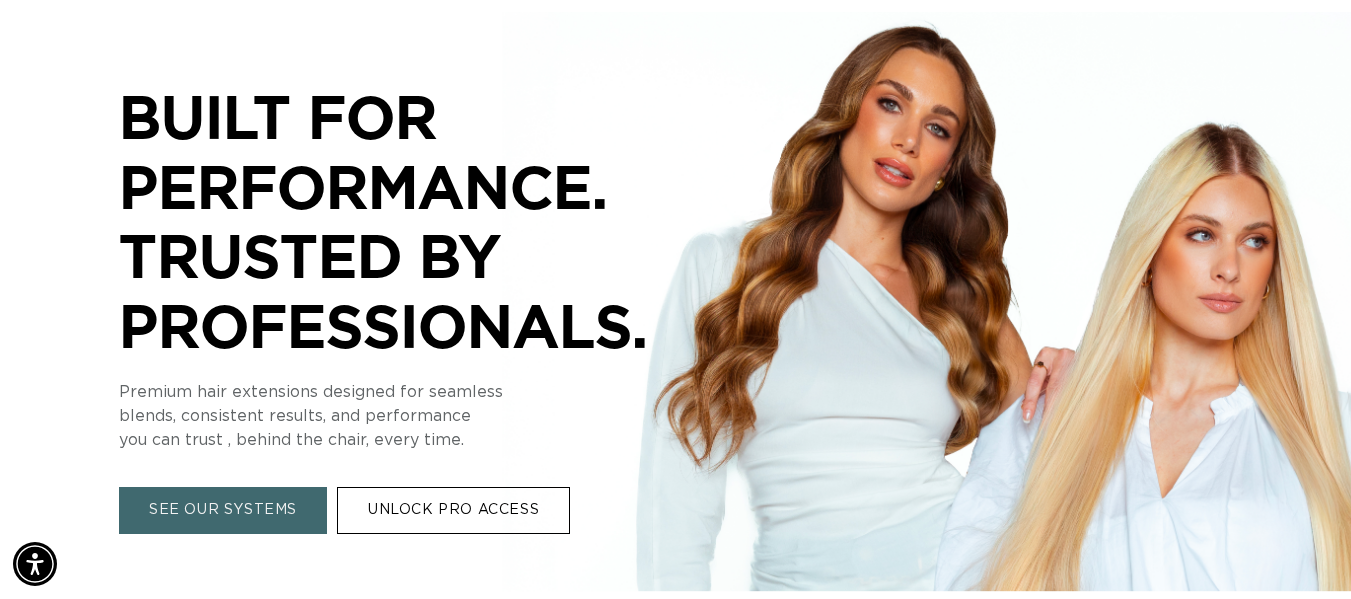 scroll, scrollTop: 0, scrollLeft: 0, axis: both 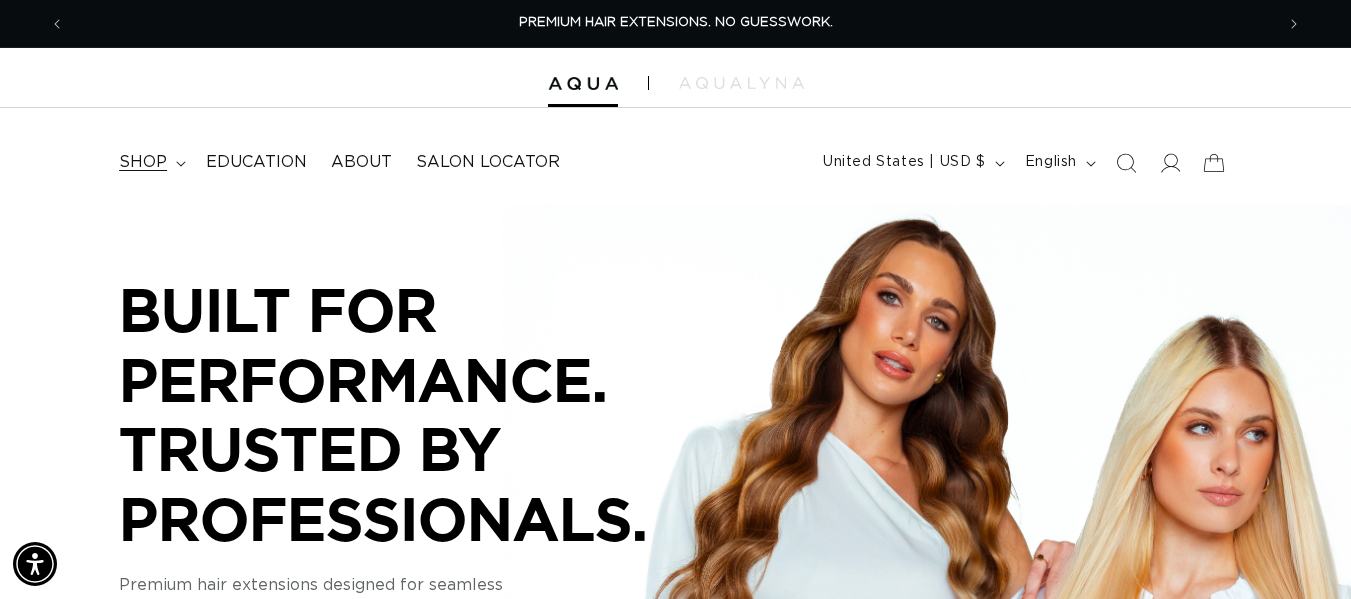 click on "shop" at bounding box center [143, 162] 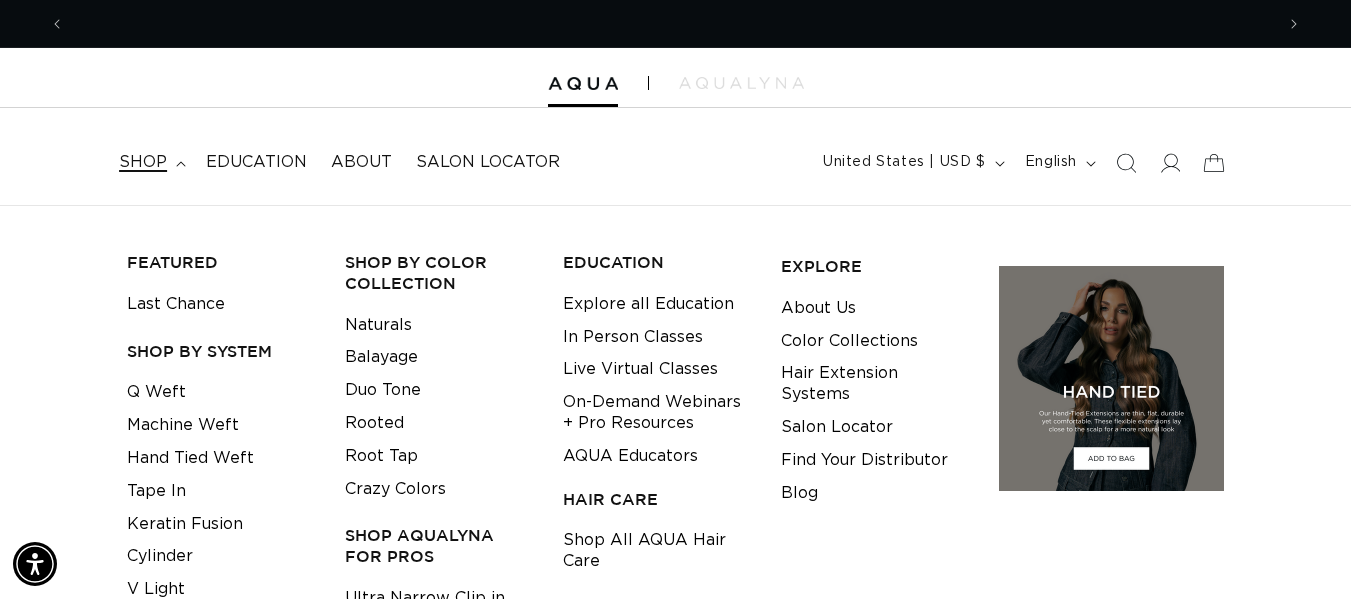 scroll, scrollTop: 0, scrollLeft: 1209, axis: horizontal 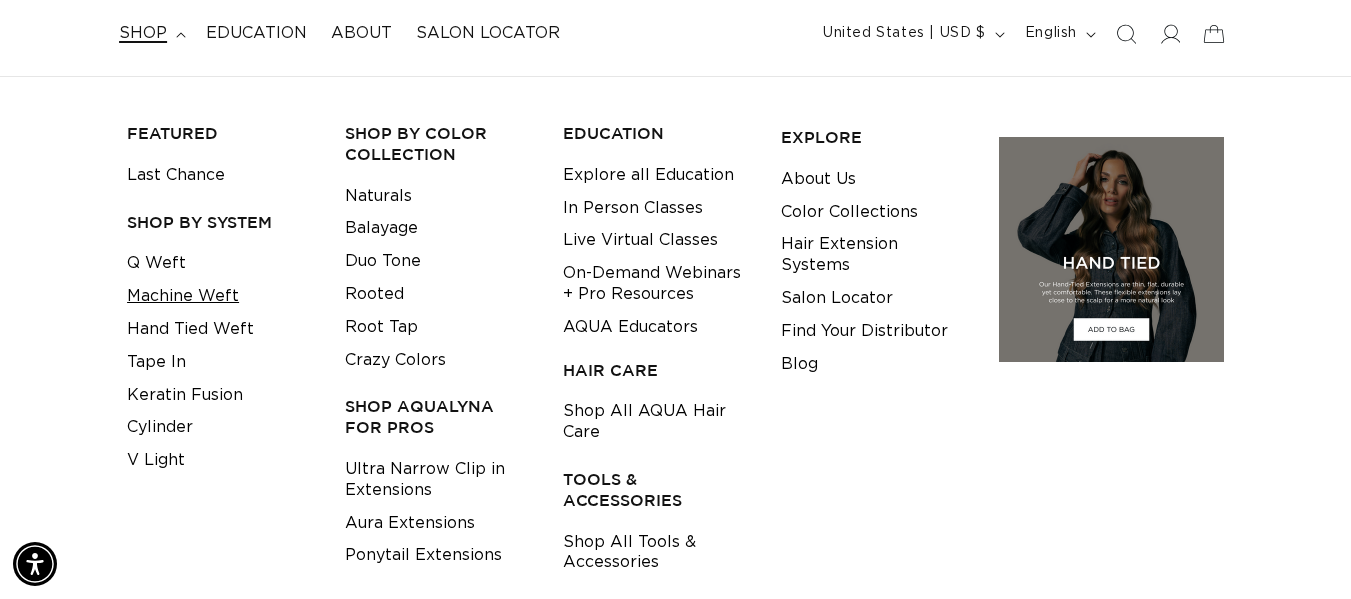 click on "Machine Weft" at bounding box center [183, 296] 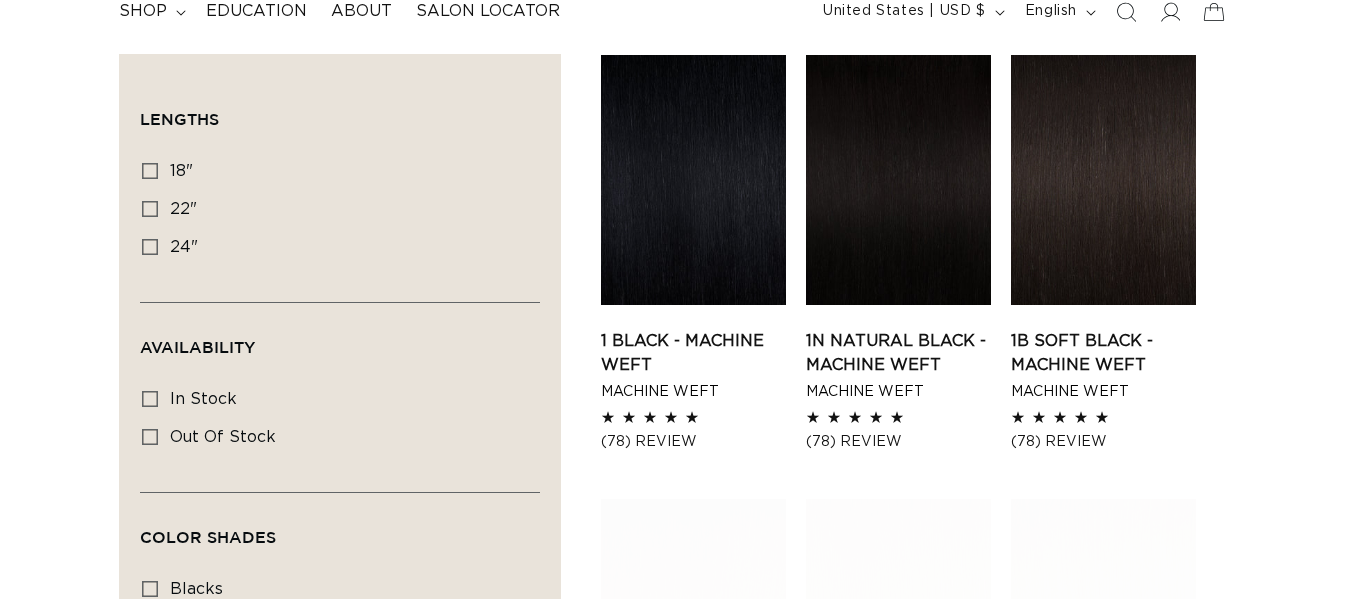 scroll, scrollTop: 0, scrollLeft: 0, axis: both 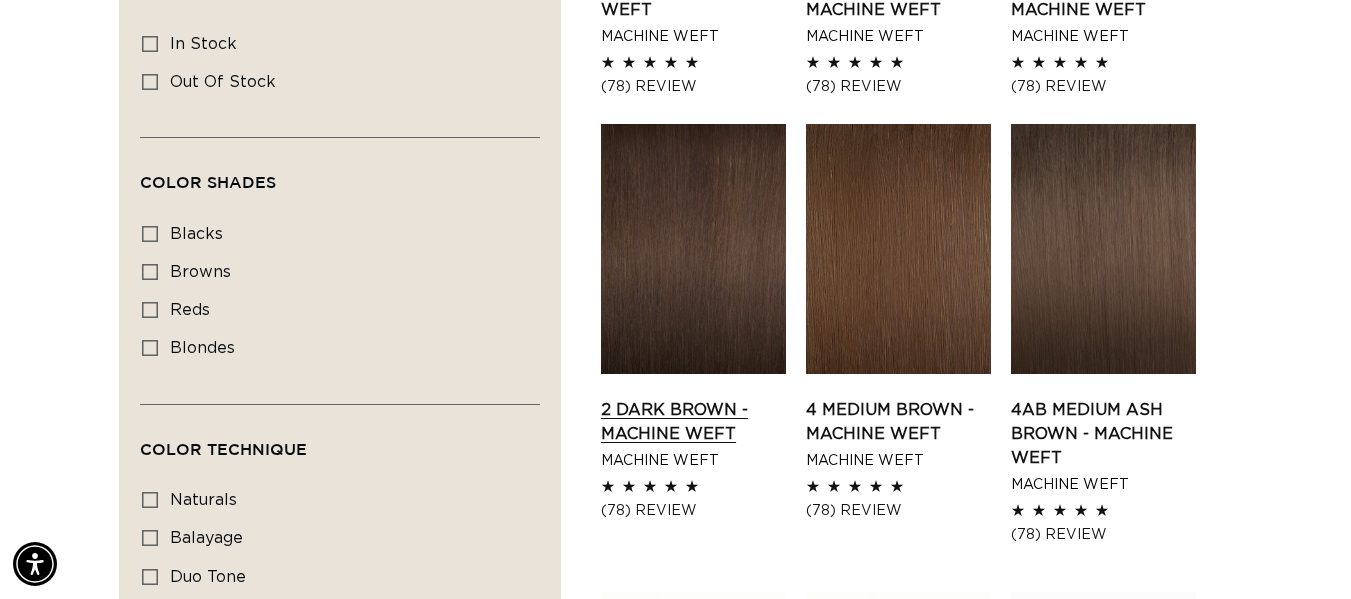 click on "2 Dark Brown - Machine Weft" at bounding box center (693, 422) 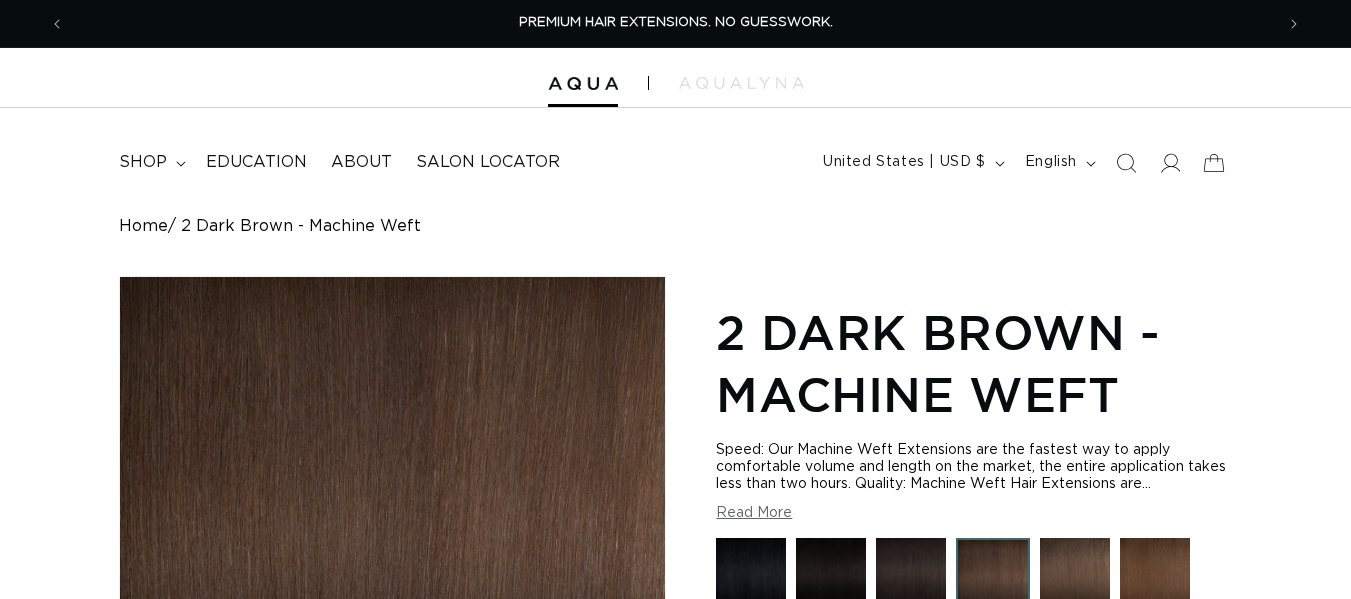 scroll, scrollTop: 0, scrollLeft: 0, axis: both 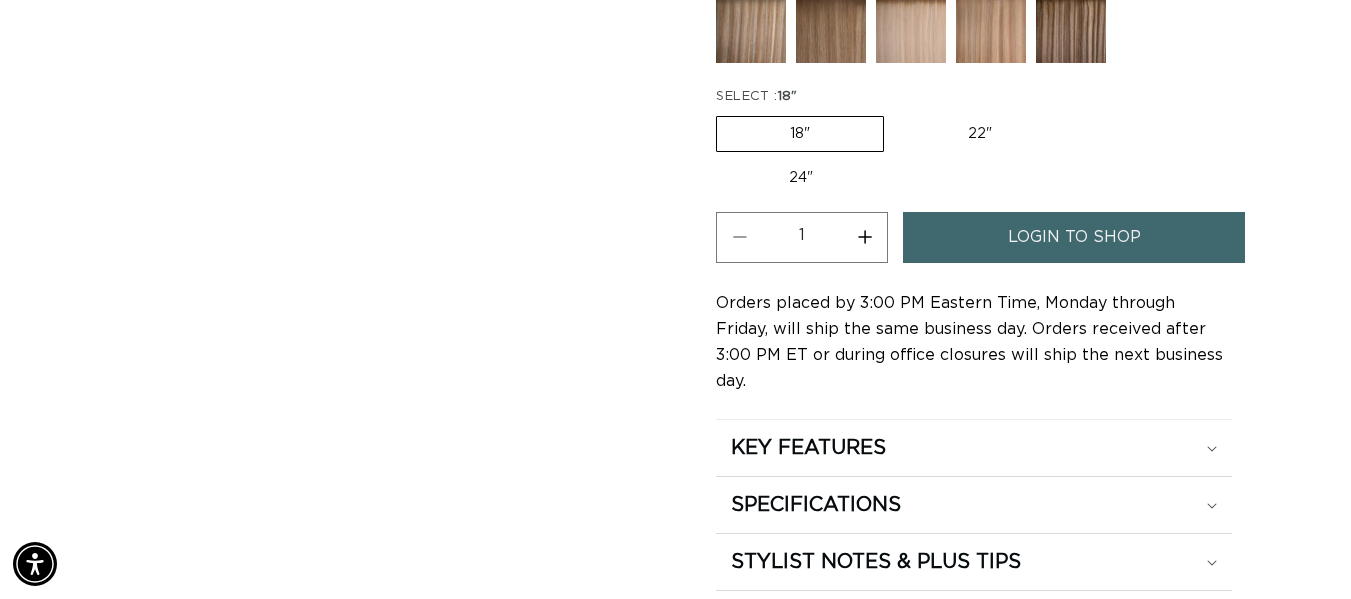 click on "22" Variant sold out or unavailable" at bounding box center [980, 134] 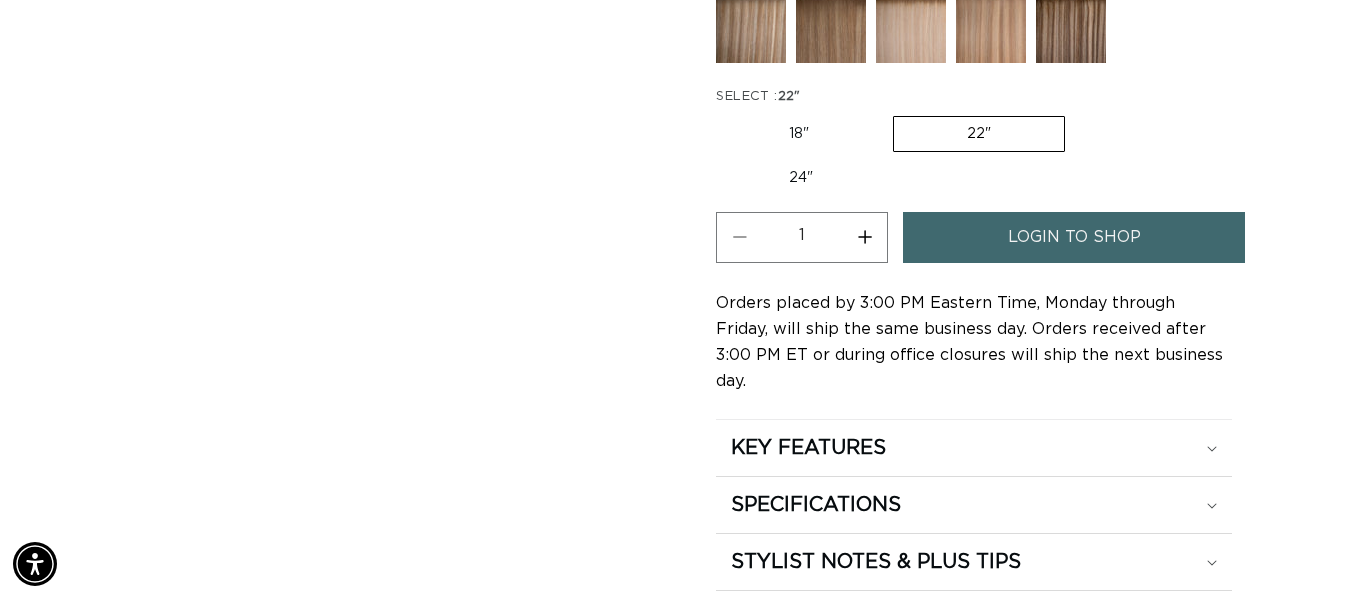 scroll, scrollTop: 0, scrollLeft: 2418, axis: horizontal 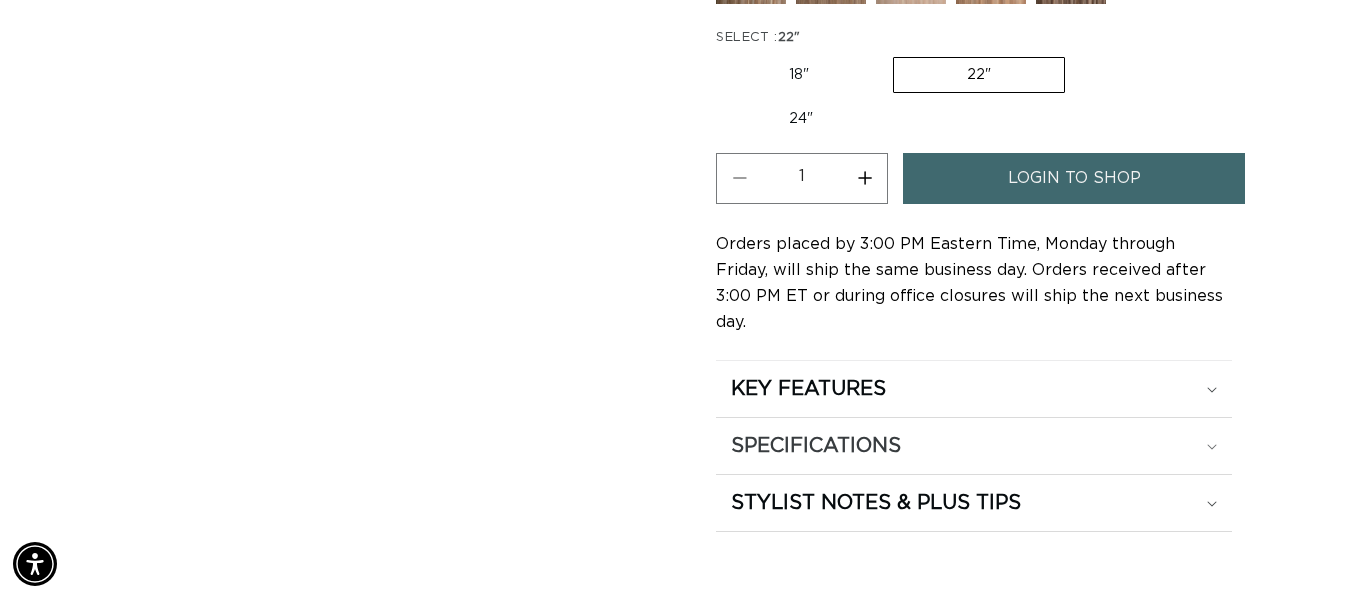 click on "SPECIFICATIONS" at bounding box center (974, 389) 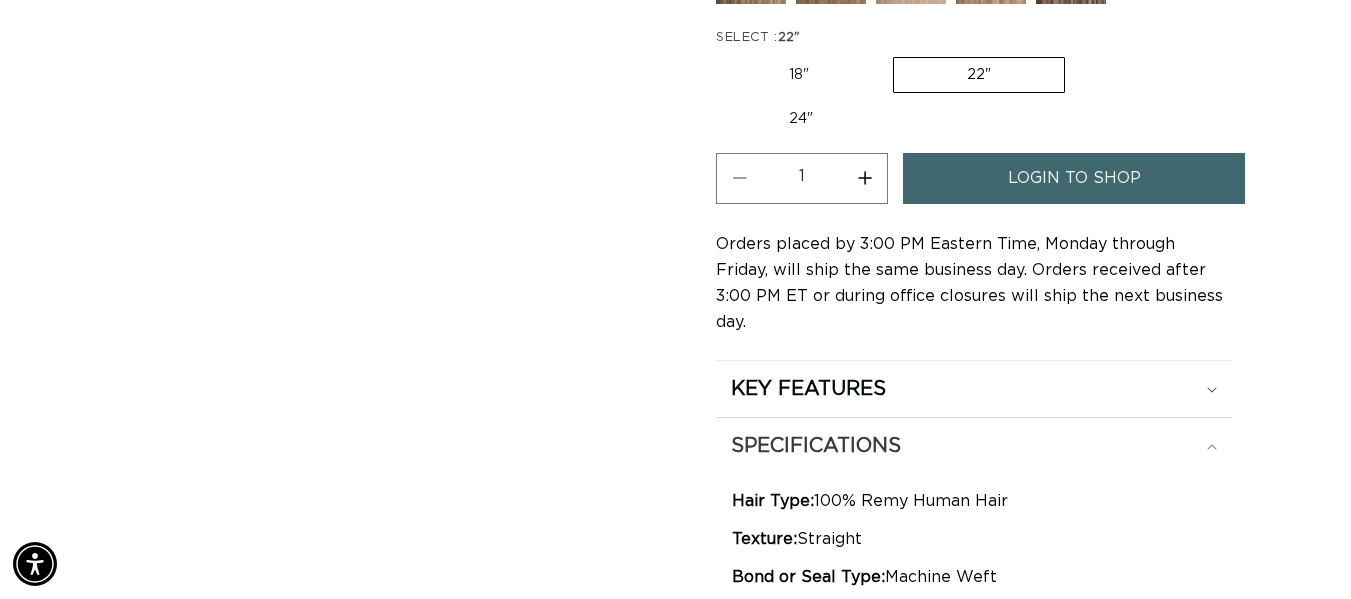 scroll, scrollTop: 0, scrollLeft: 0, axis: both 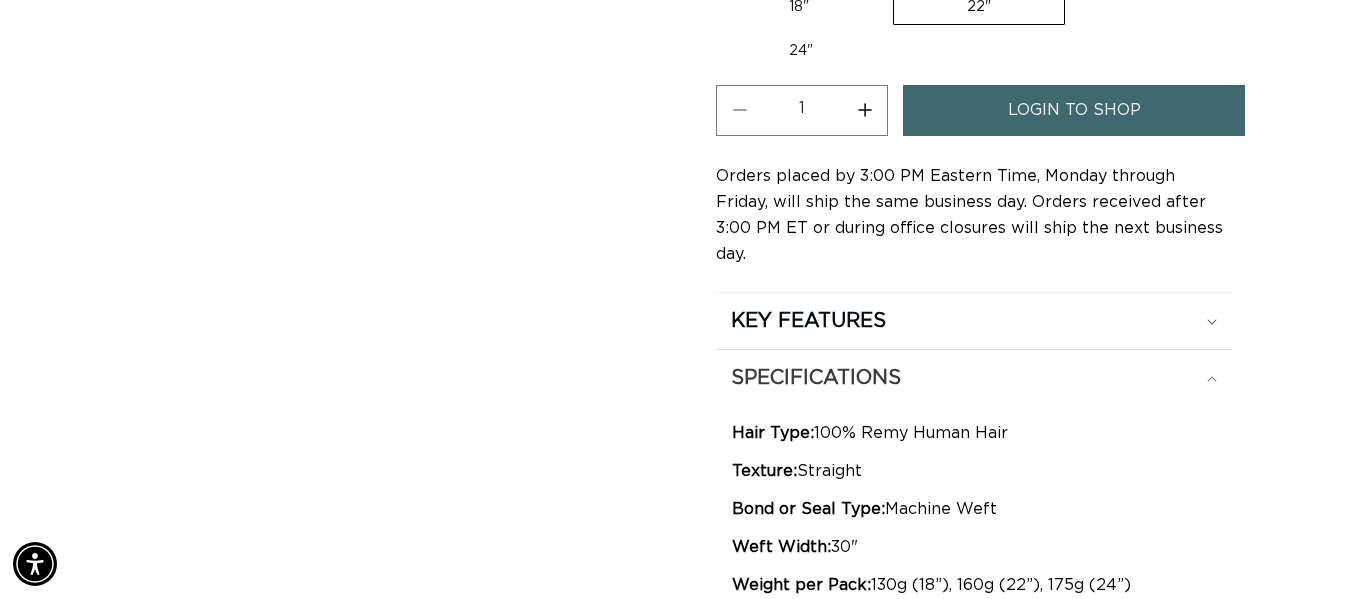 click on "SPECIFICATIONS" at bounding box center [974, 321] 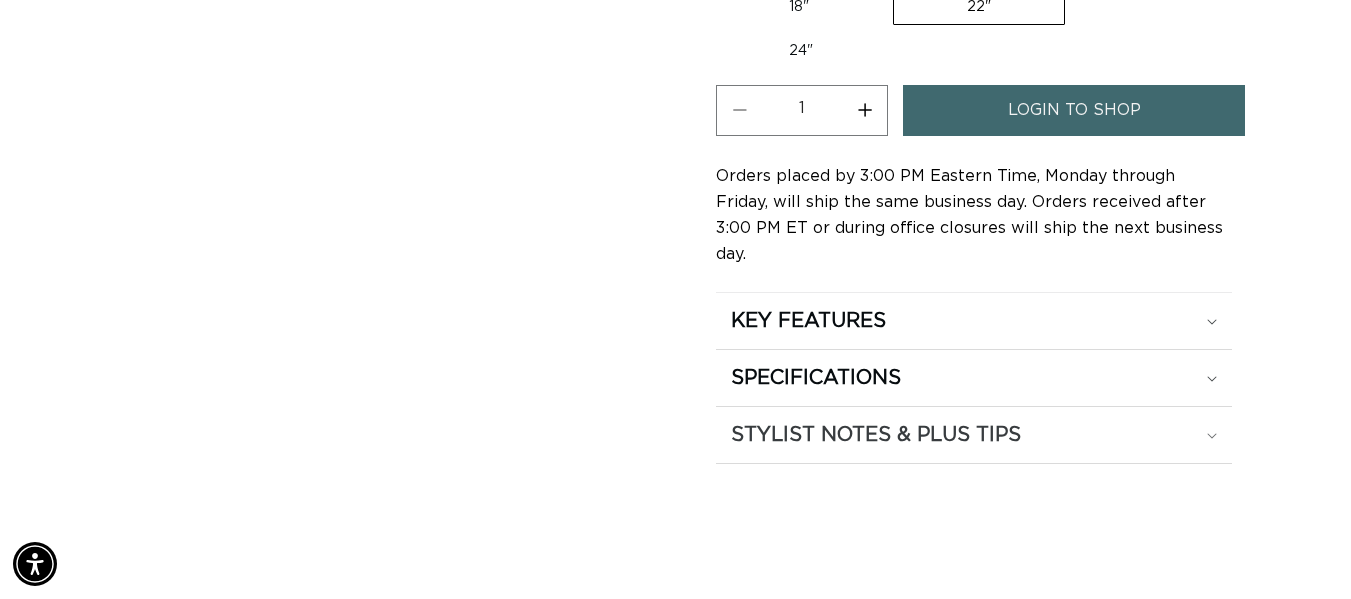 click on "STYLIST NOTES & PLUS TIPS" at bounding box center [808, 321] 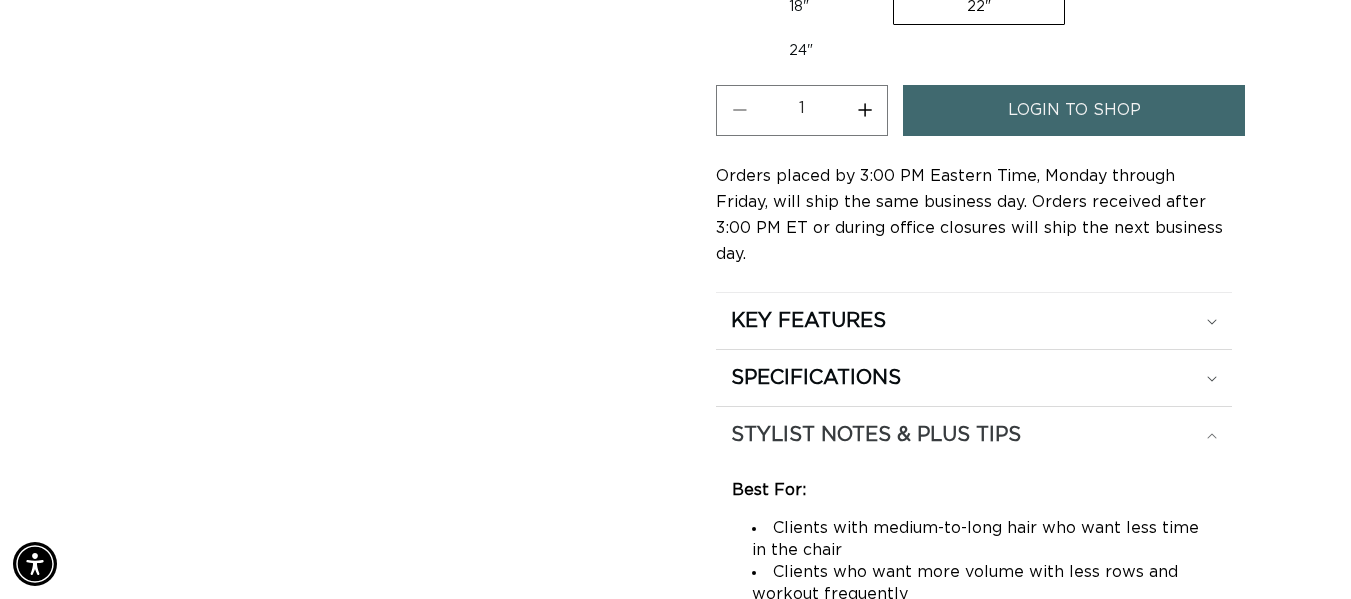 scroll, scrollTop: 0, scrollLeft: 1209, axis: horizontal 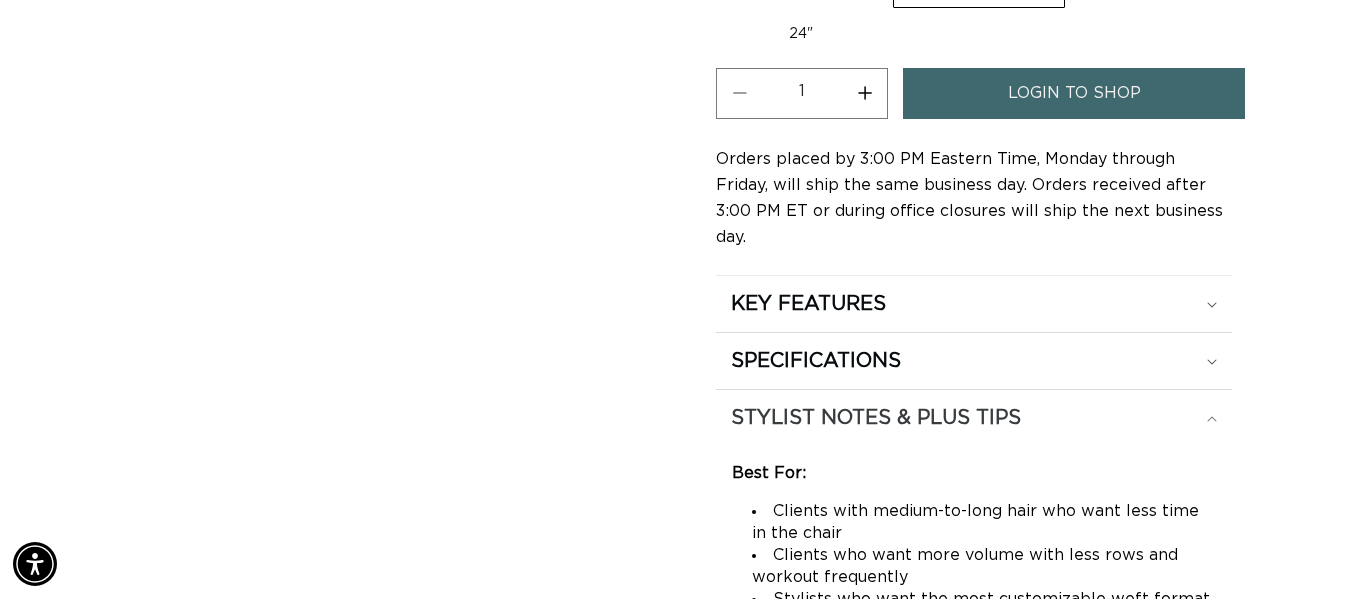click on "STYLIST NOTES & PLUS TIPS" at bounding box center [808, 304] 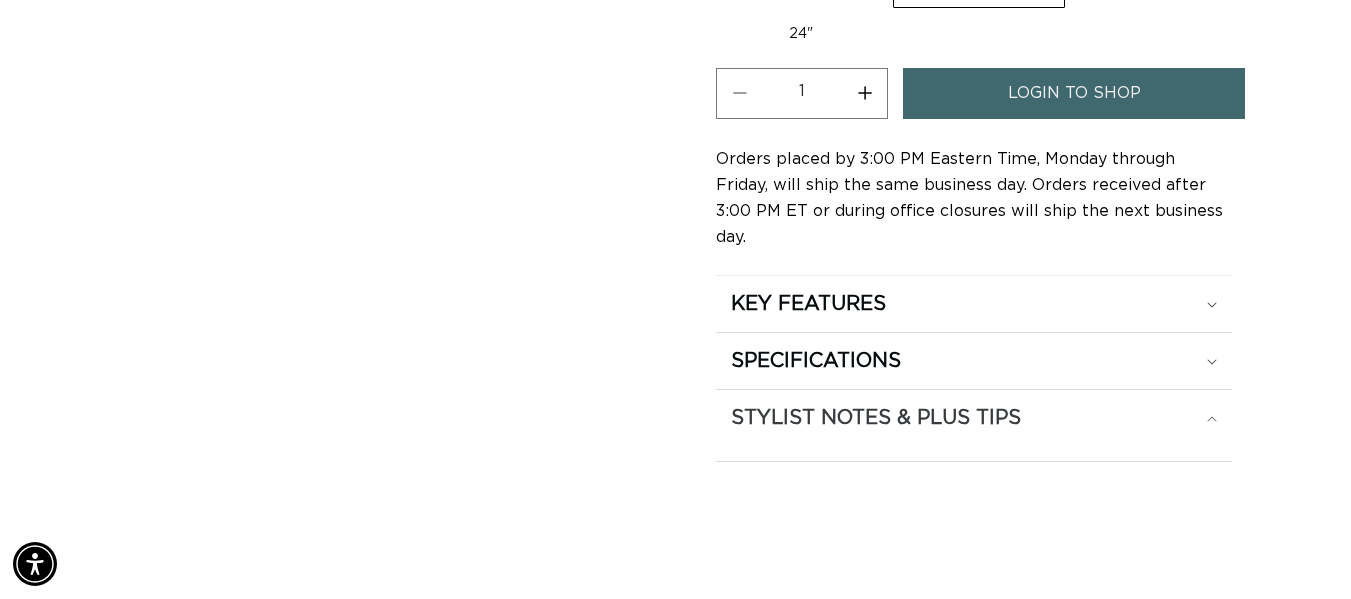 scroll, scrollTop: 0, scrollLeft: 0, axis: both 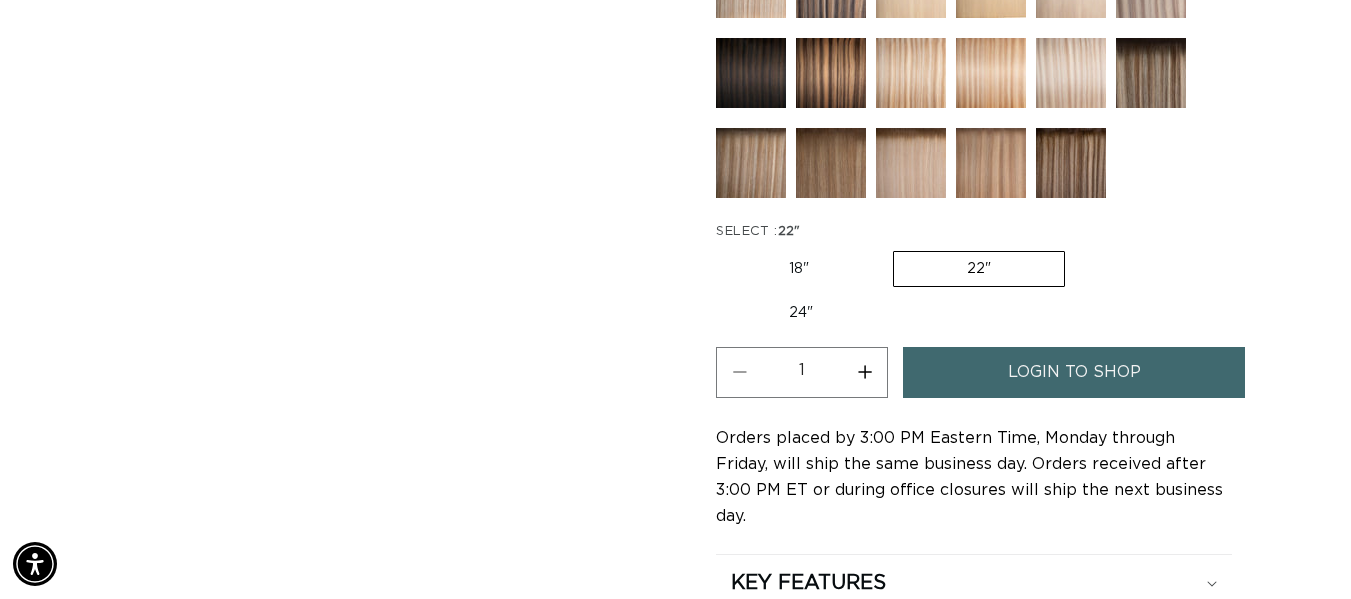 click on "Increase quantity for 2 Dark Brown - Machine Weft" at bounding box center (864, 372) 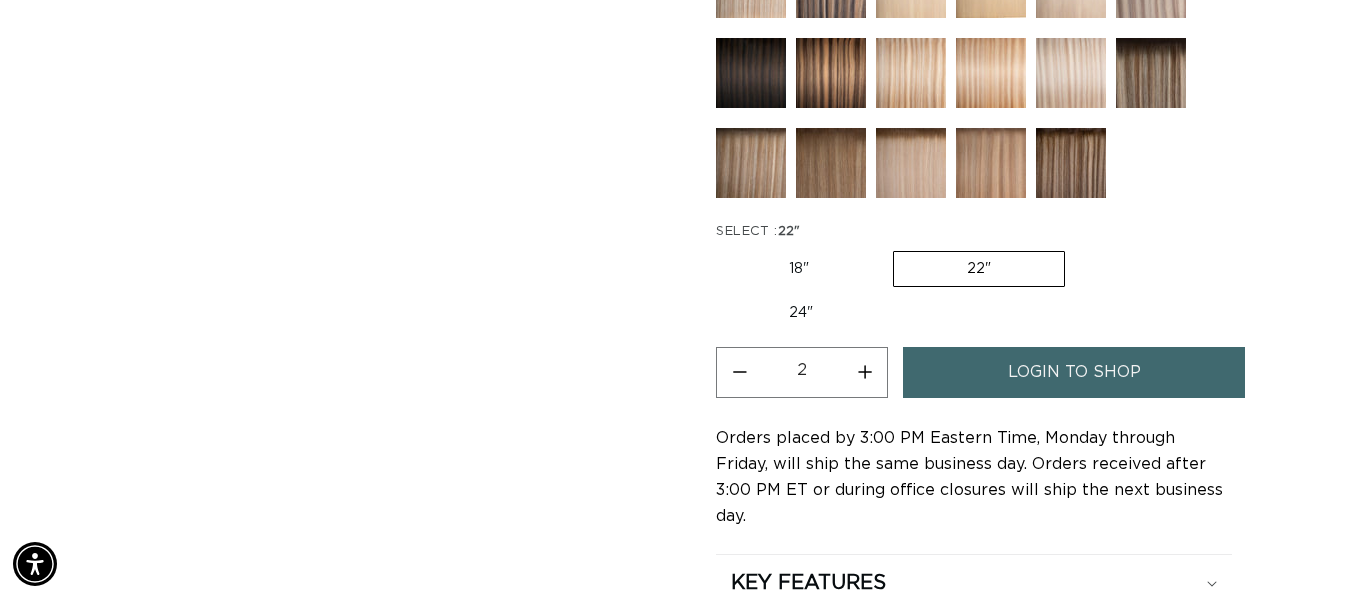 click on "login to shop" at bounding box center (1074, 372) 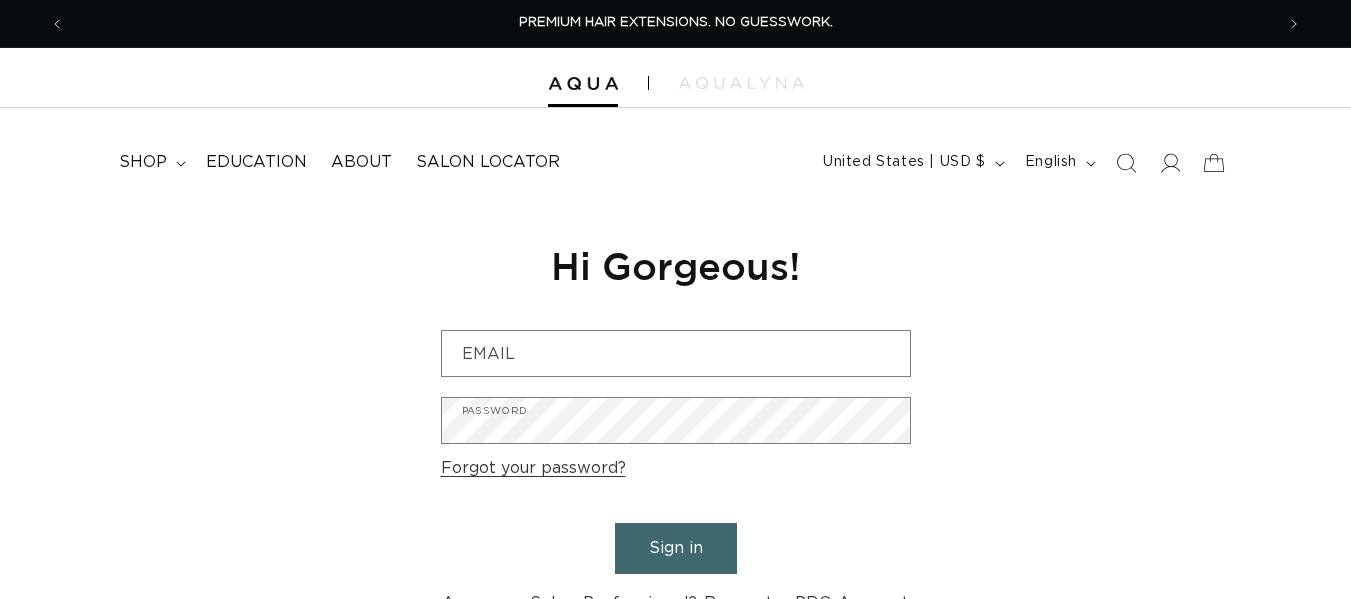 scroll, scrollTop: 0, scrollLeft: 0, axis: both 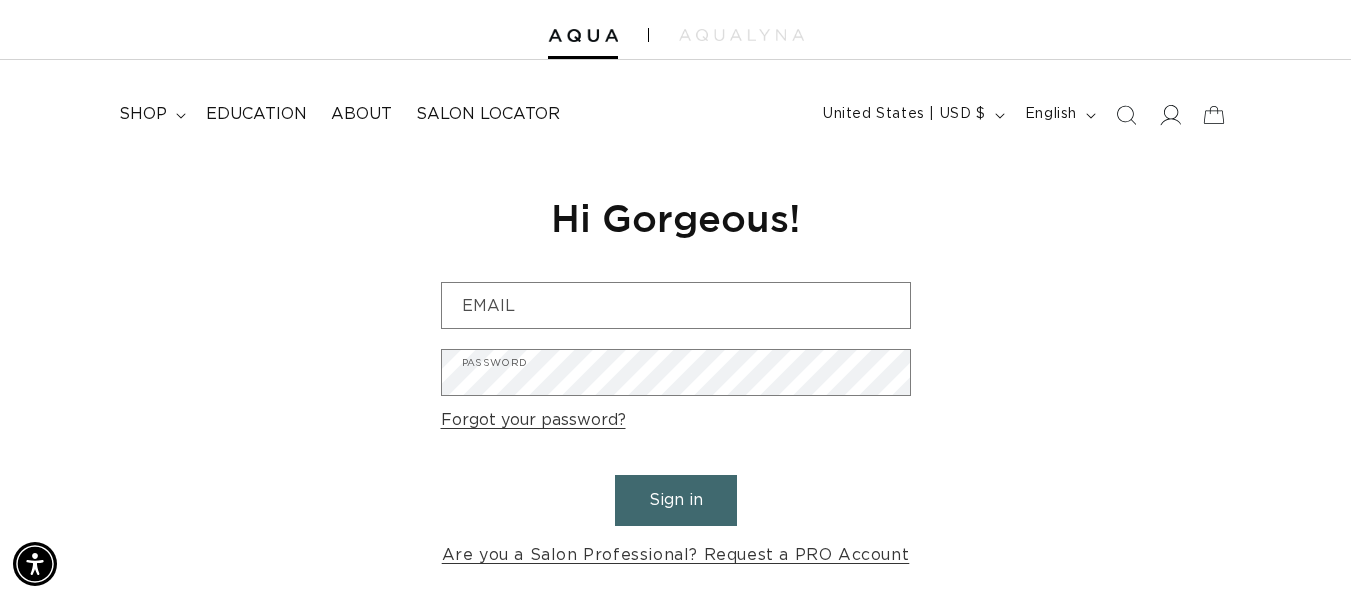 click 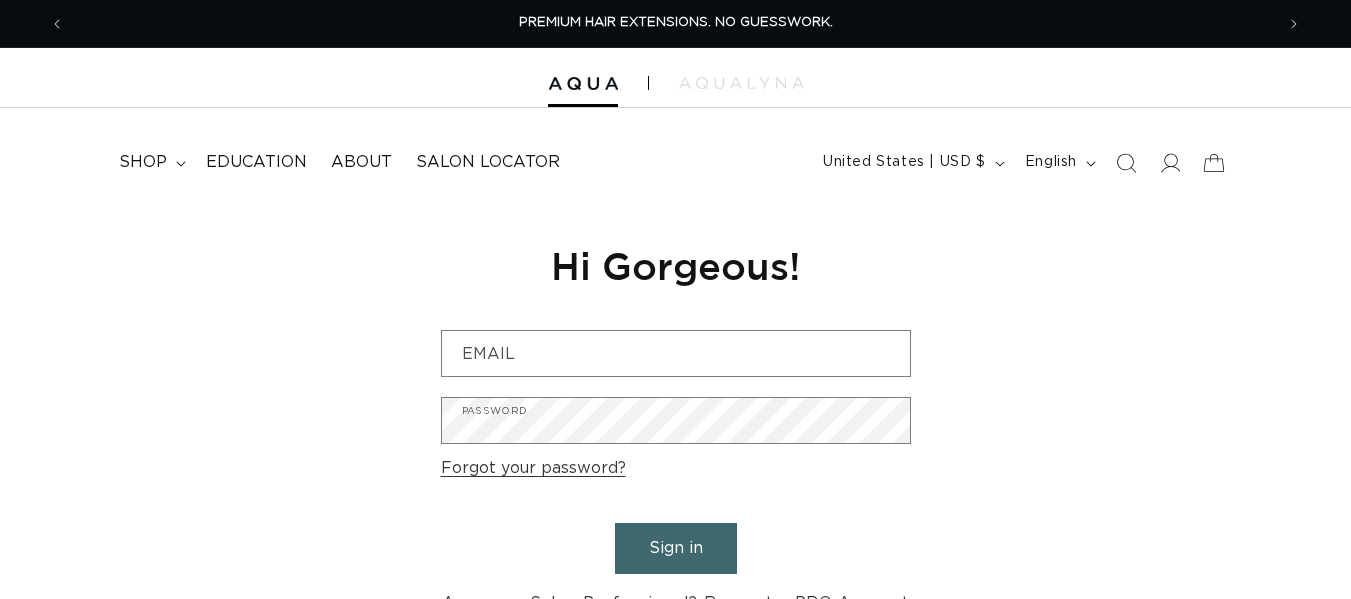 scroll, scrollTop: 0, scrollLeft: 0, axis: both 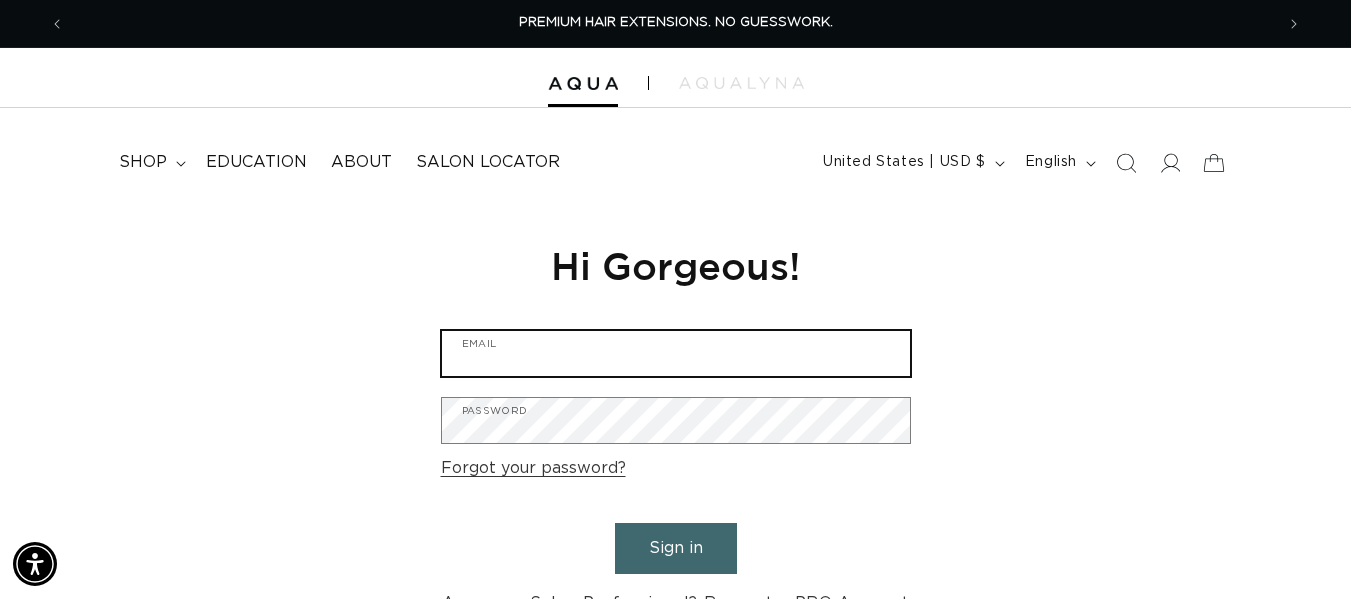 click on "Email" at bounding box center [676, 353] 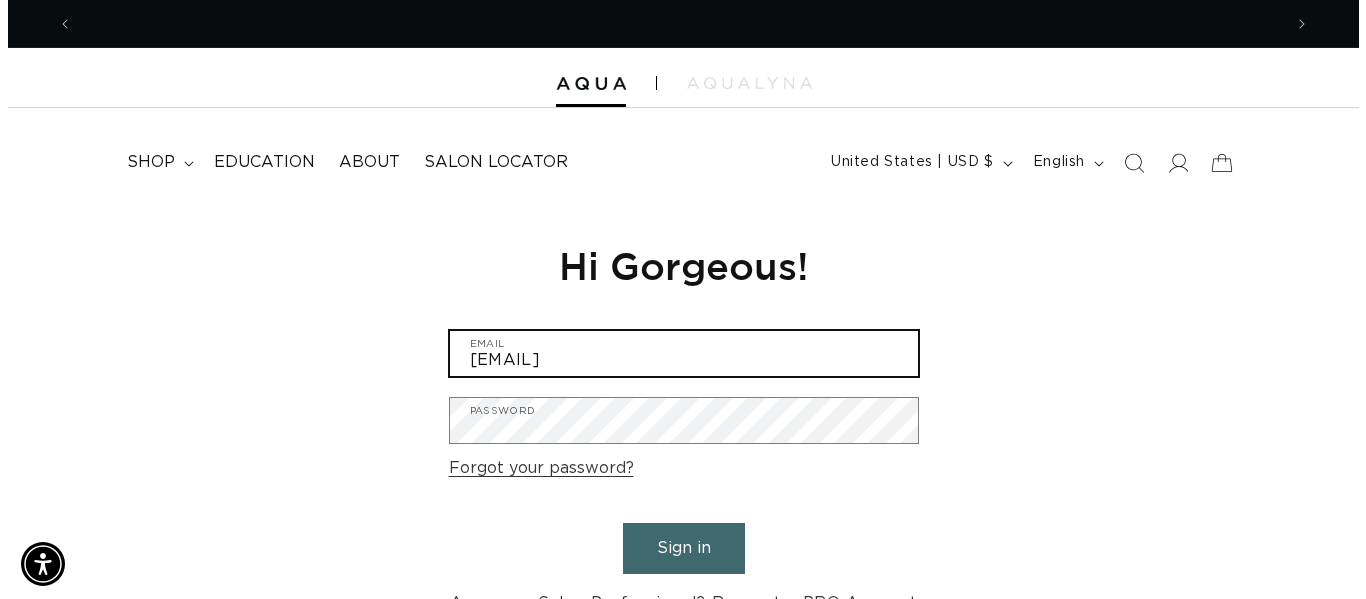 scroll, scrollTop: 0, scrollLeft: 1209, axis: horizontal 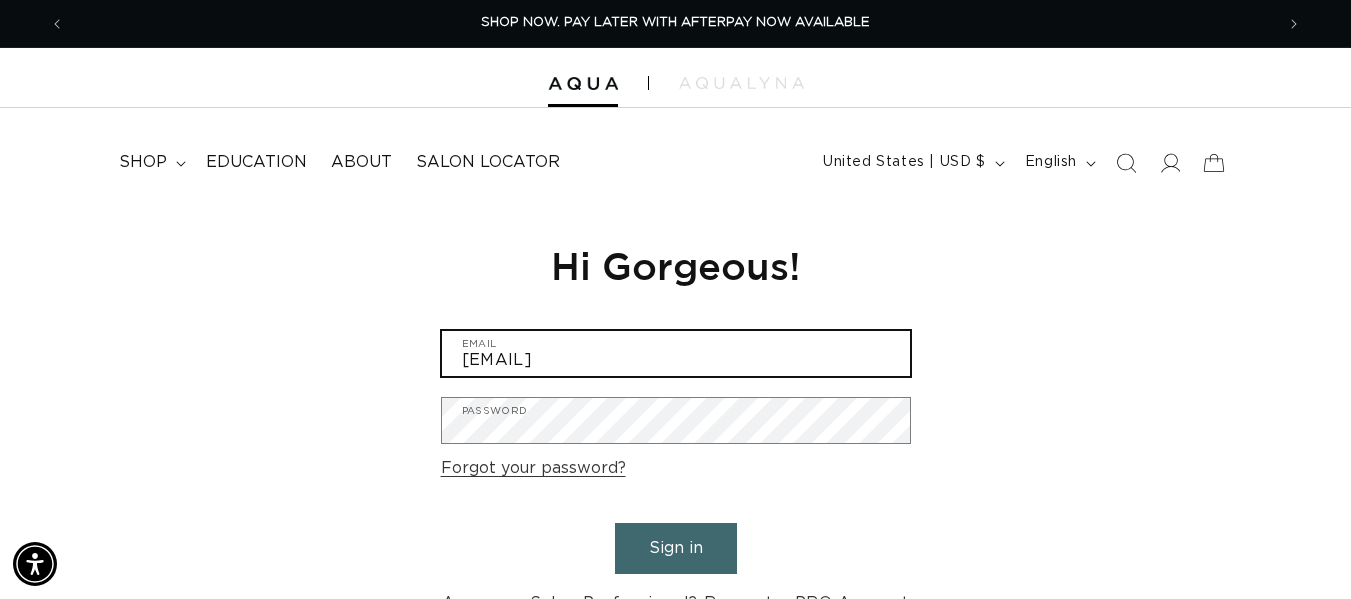 type on "alliciaryeanne@gmail.com" 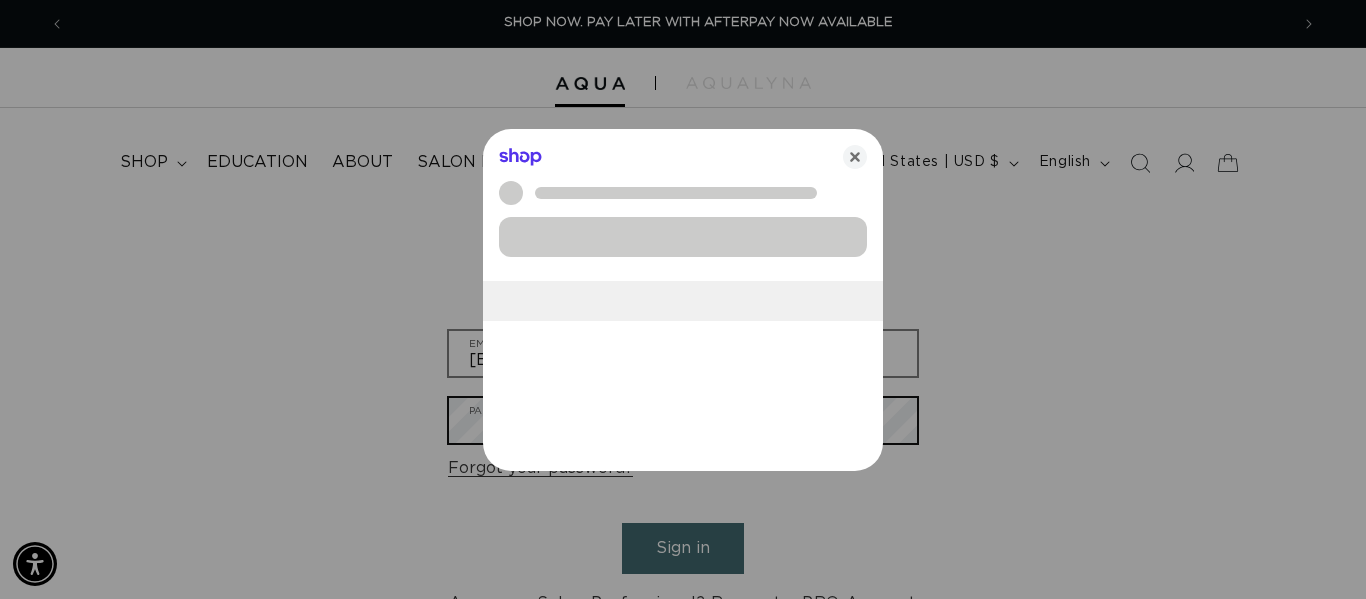 scroll, scrollTop: 0, scrollLeft: 1224, axis: horizontal 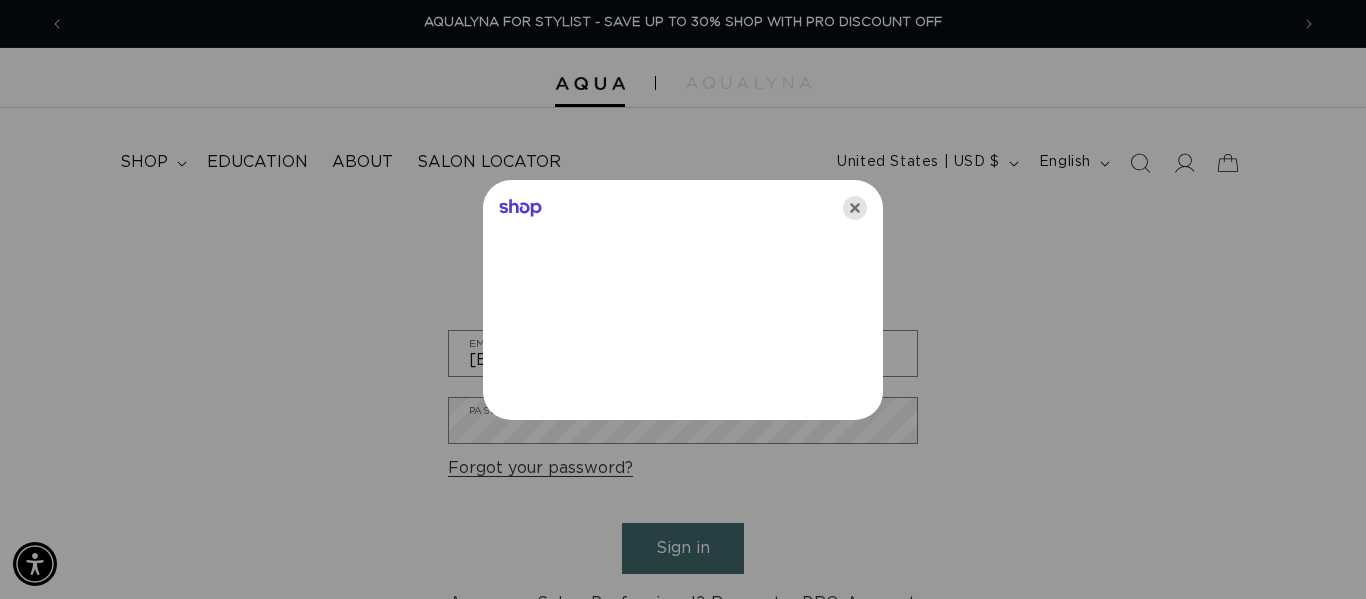 click 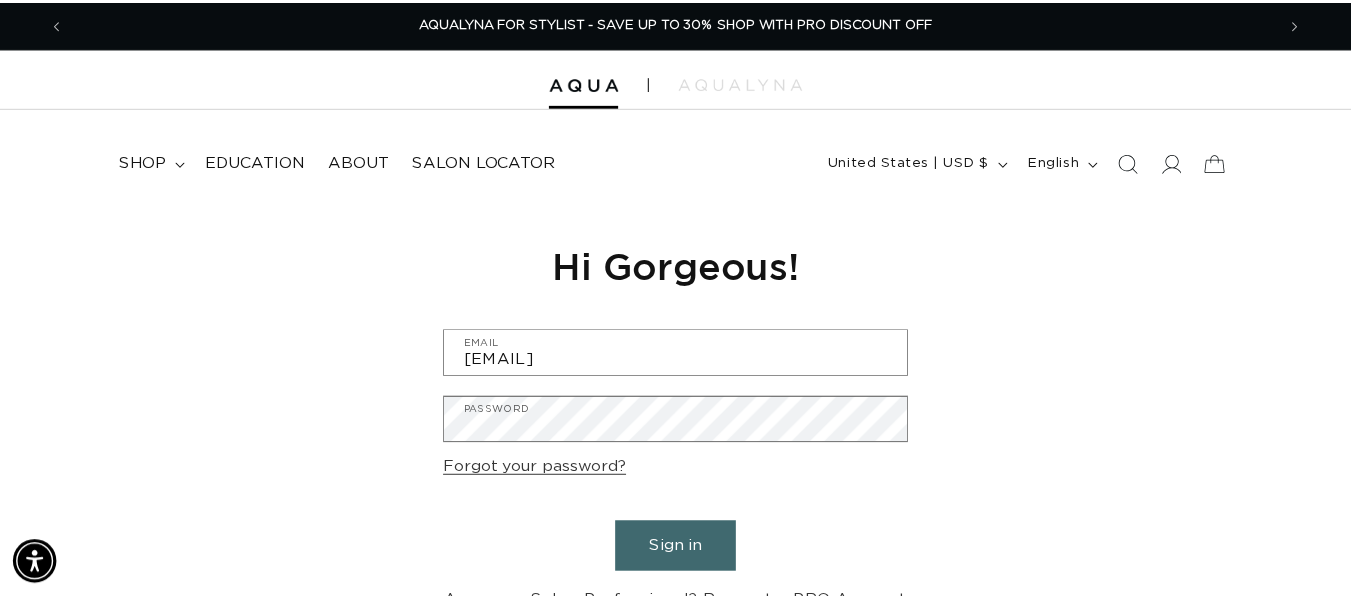 scroll, scrollTop: 0, scrollLeft: 2418, axis: horizontal 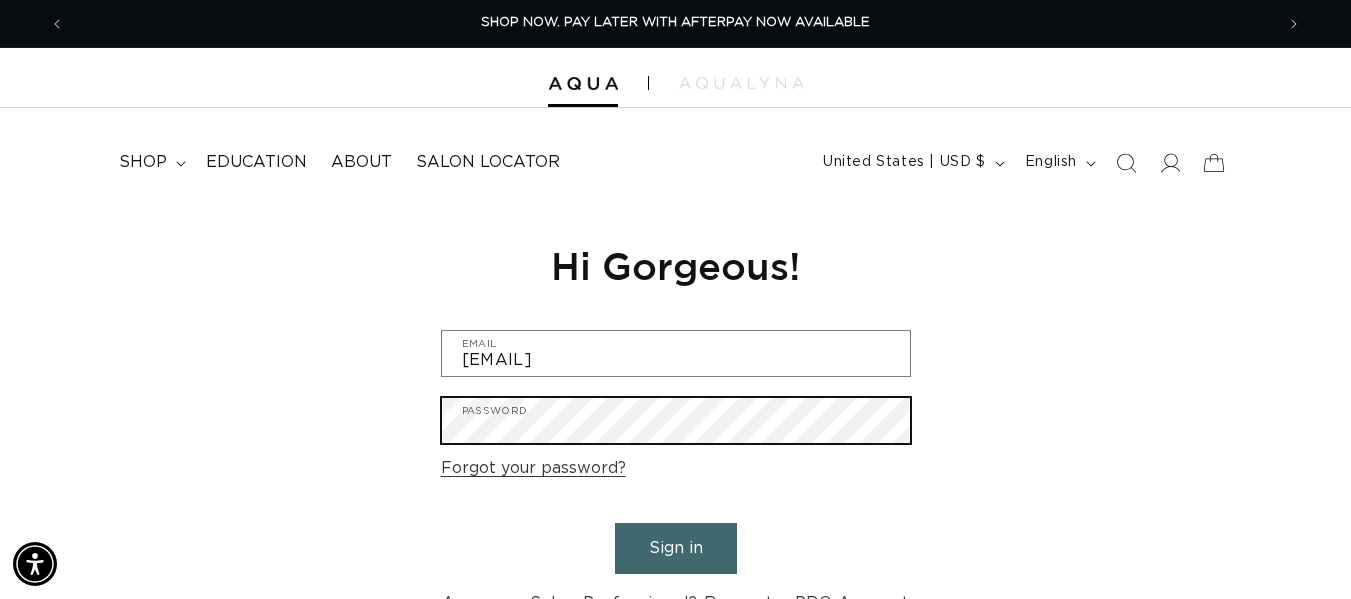 click on "Sign in" at bounding box center (676, 548) 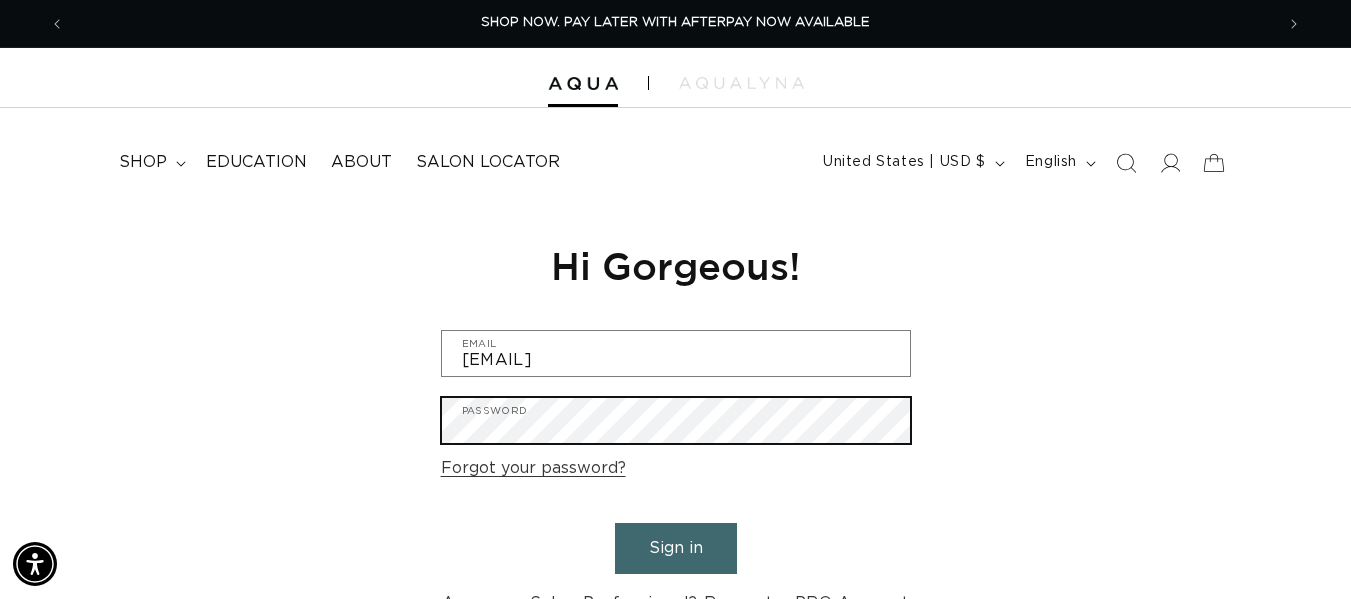 scroll, scrollTop: 0, scrollLeft: 2418, axis: horizontal 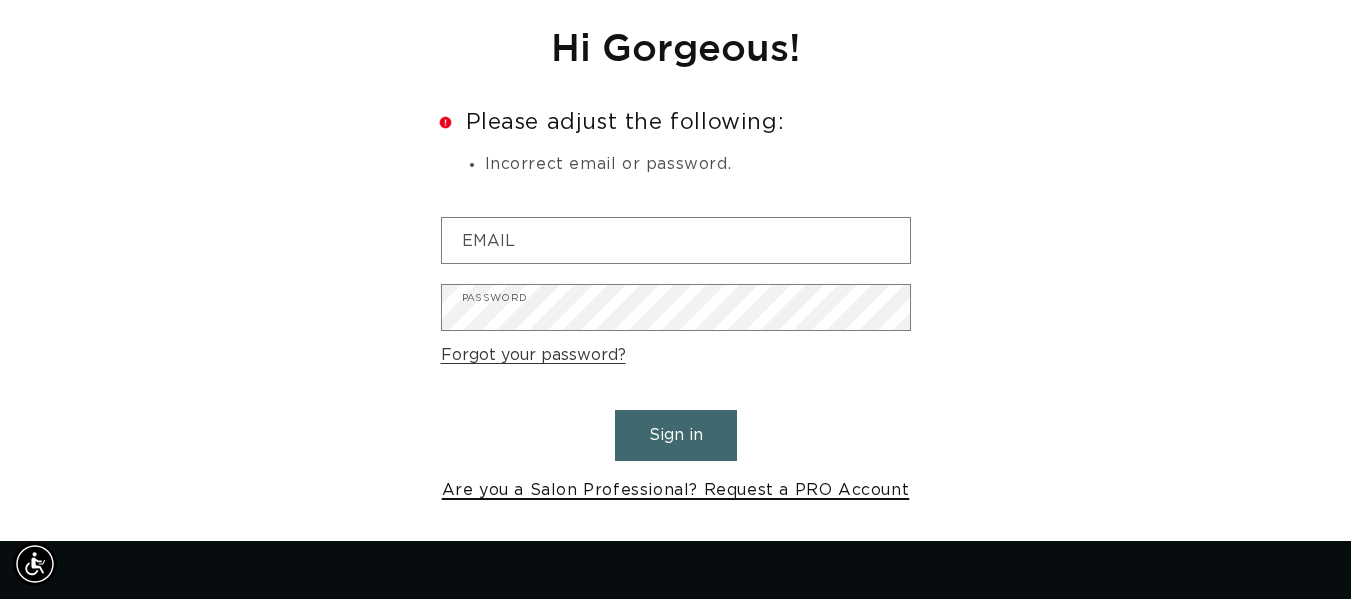 click on "Are you a Salon Professional? Request a PRO Account" at bounding box center [676, 490] 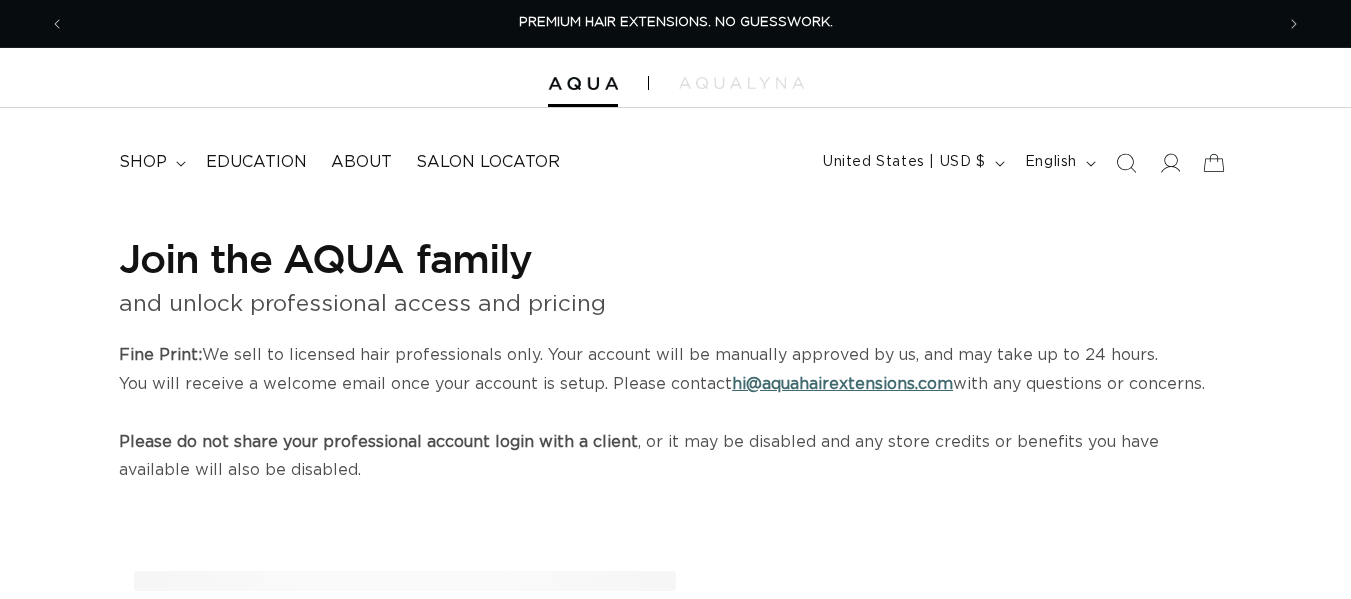 scroll, scrollTop: 0, scrollLeft: 0, axis: both 